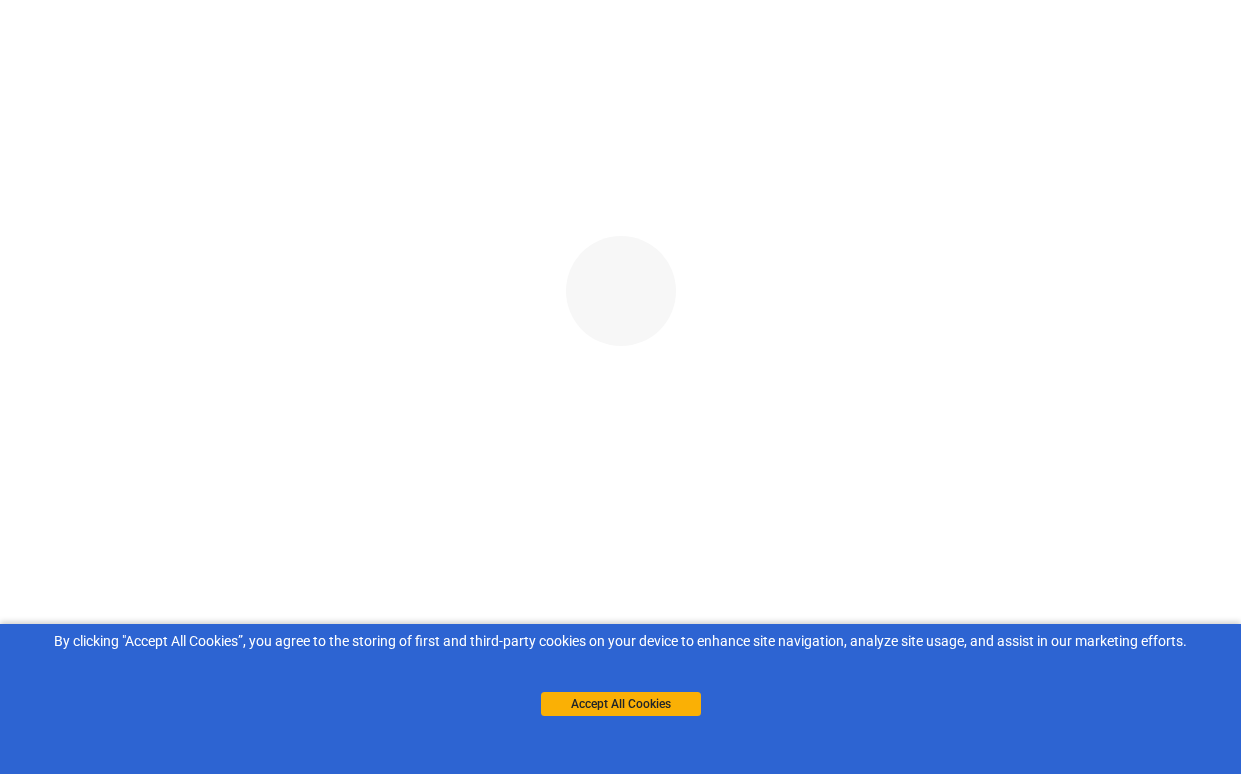 scroll, scrollTop: 0, scrollLeft: 0, axis: both 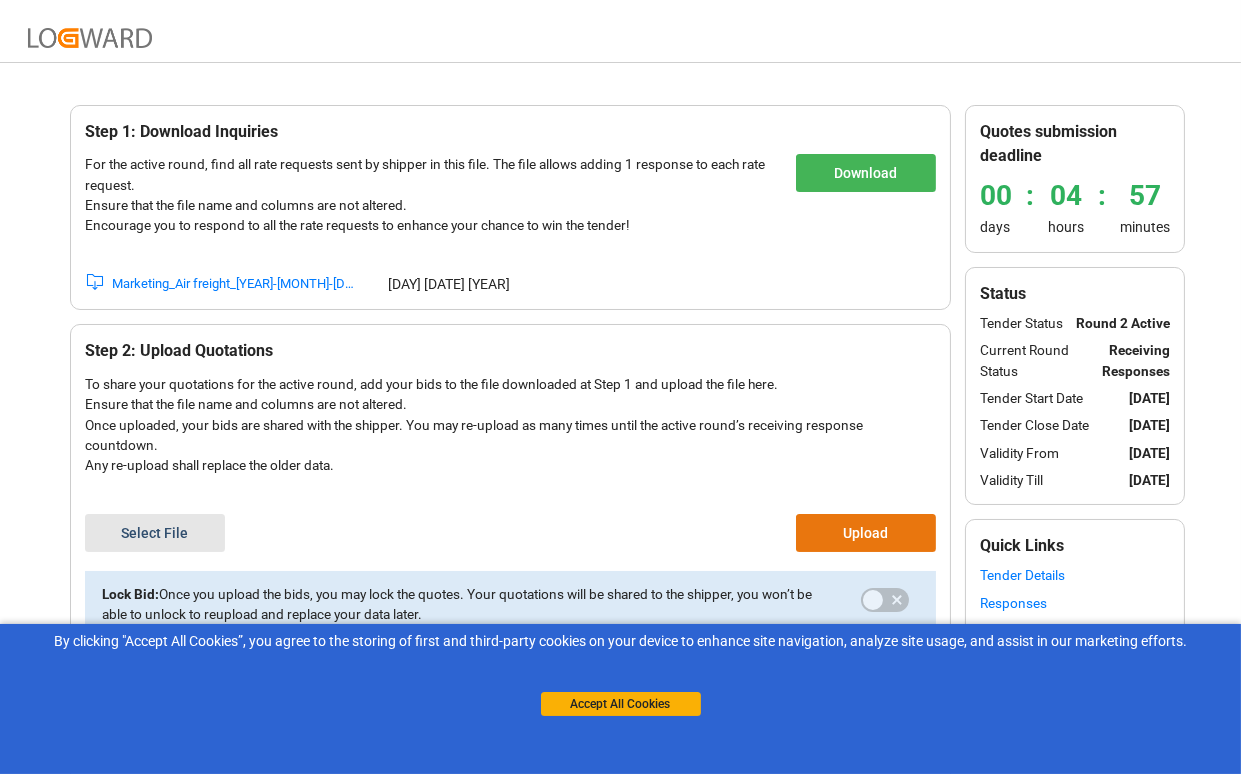 click on "Download" at bounding box center [866, 173] 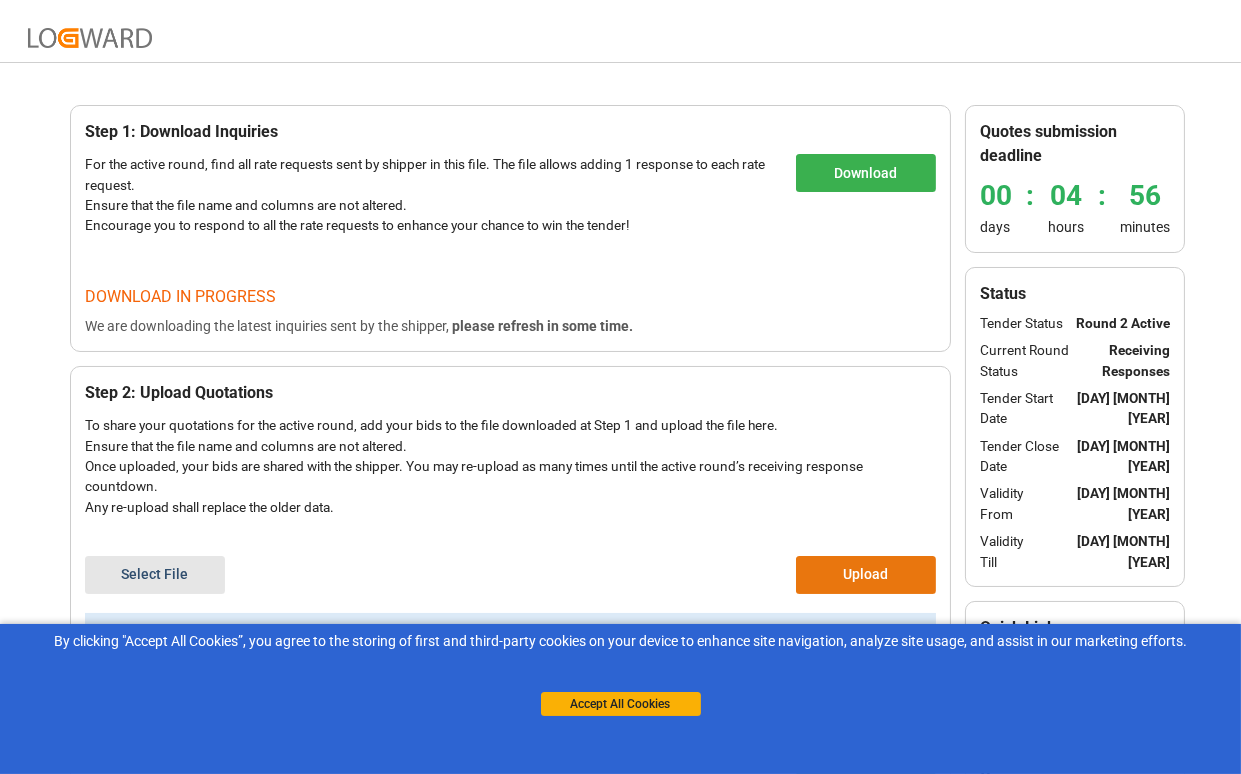 scroll, scrollTop: 100, scrollLeft: 0, axis: vertical 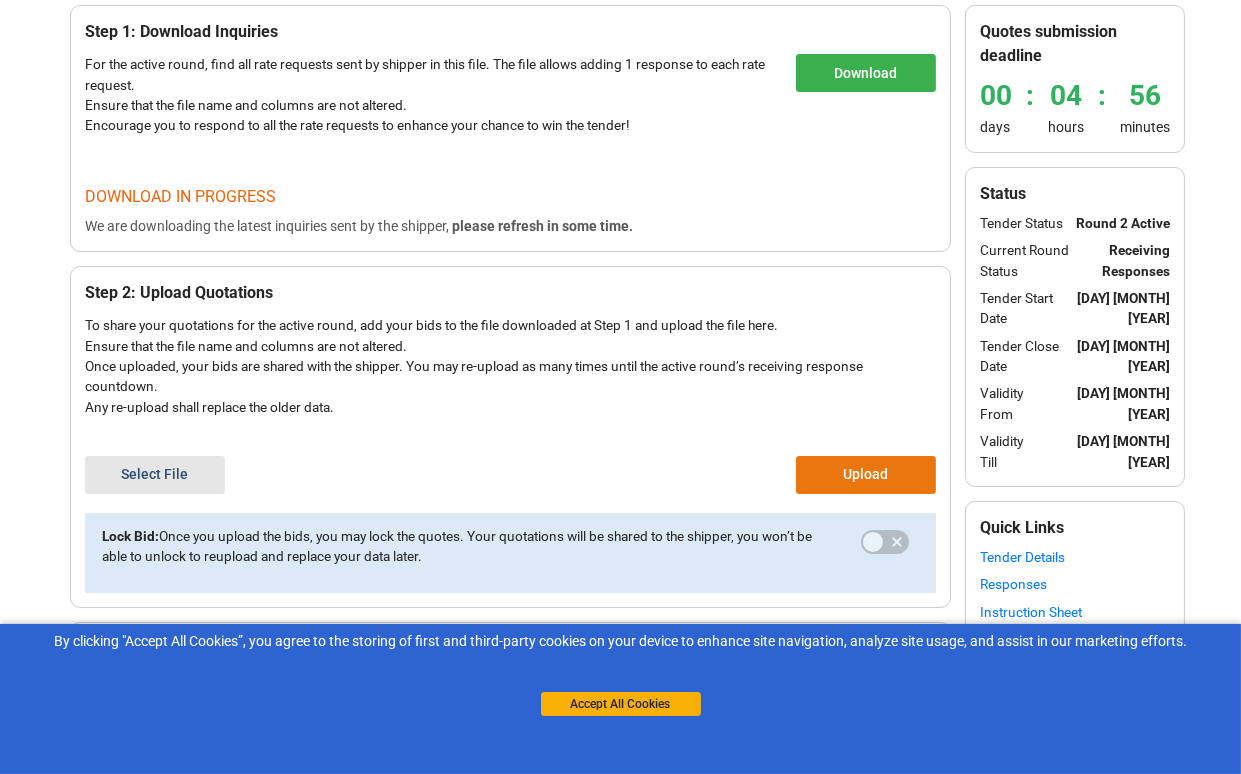 click on "Responses" at bounding box center [1075, 584] 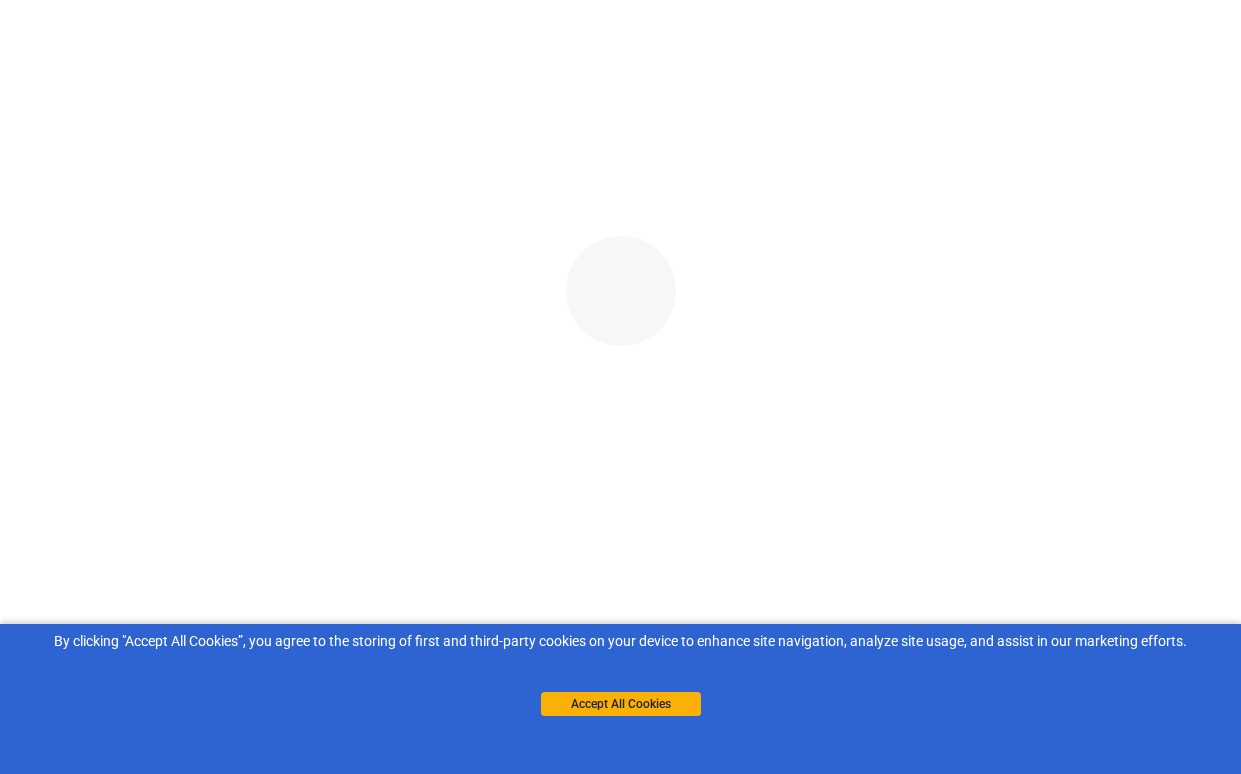 scroll, scrollTop: 0, scrollLeft: 0, axis: both 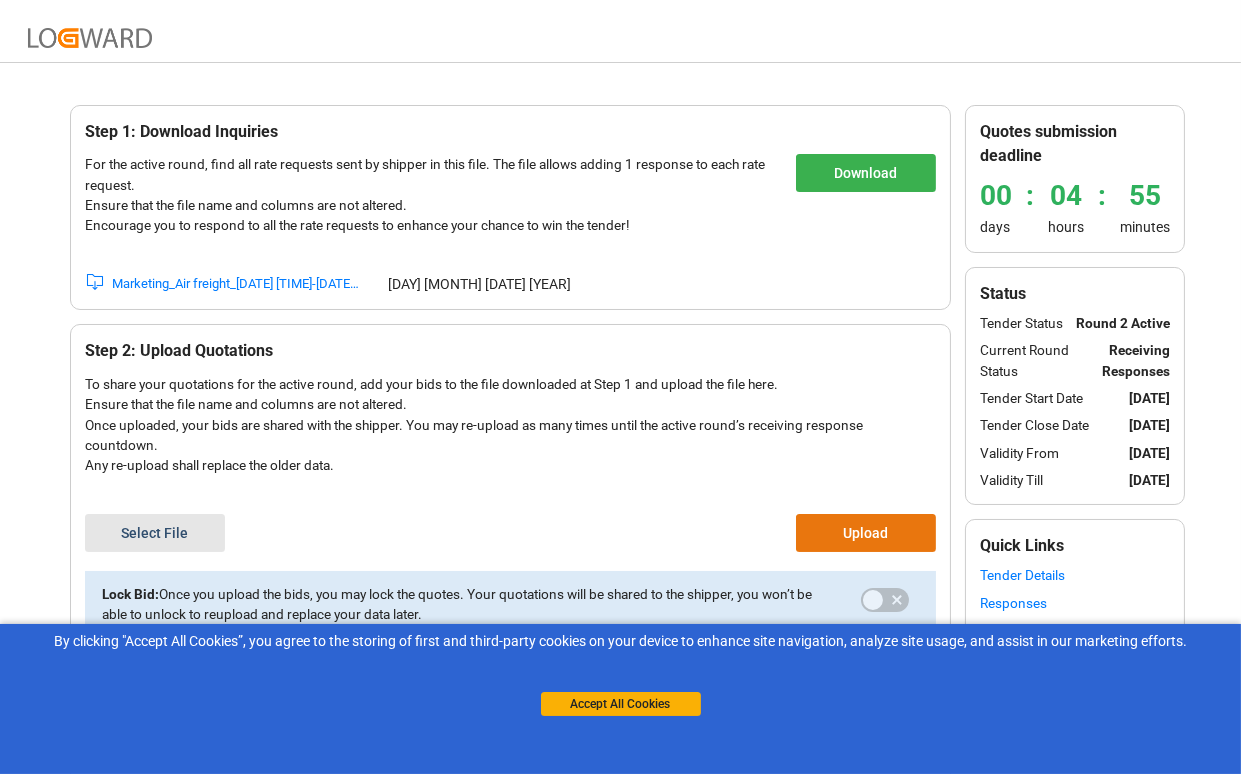 click on "Marketing_Air freight_[DATE] [TIME]-[DATE] [TIME]" at bounding box center (236, 284) 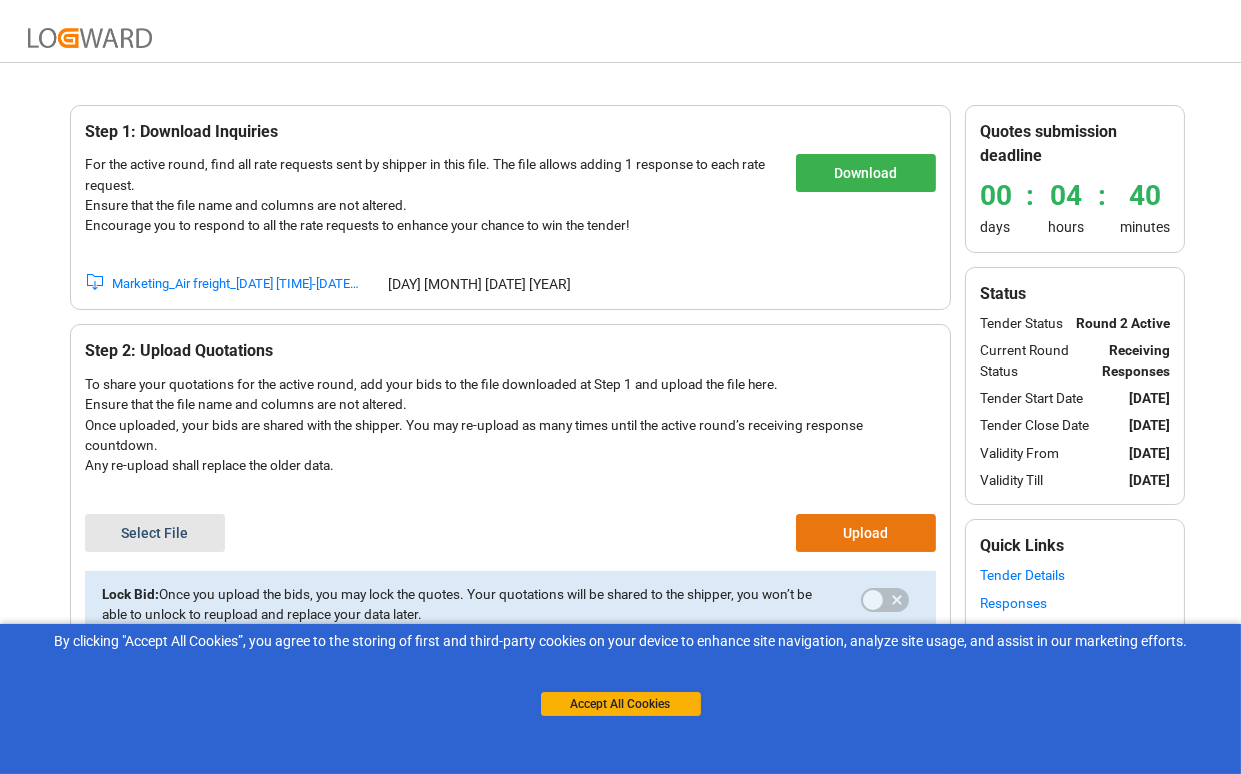 click on "Marketing_Air freight_[DATE] [TIME]-[DATE] [TIME]" at bounding box center (236, 284) 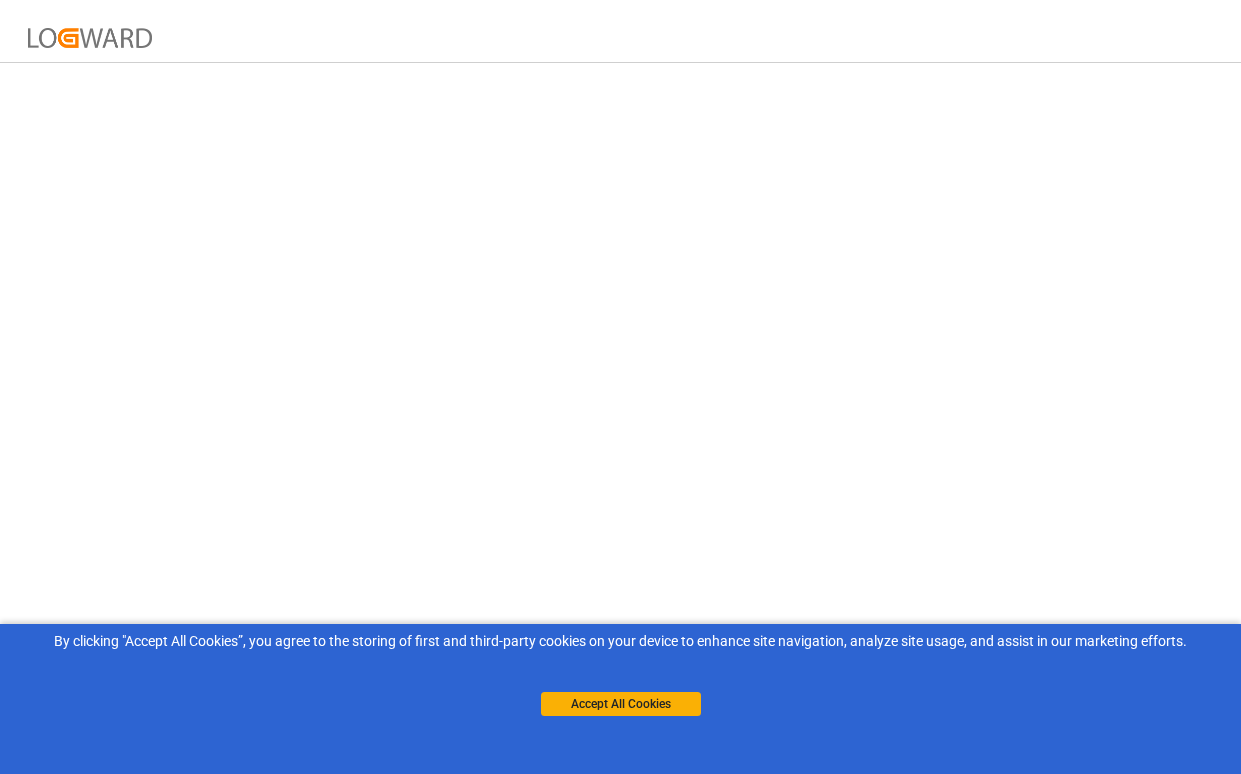scroll, scrollTop: 0, scrollLeft: 0, axis: both 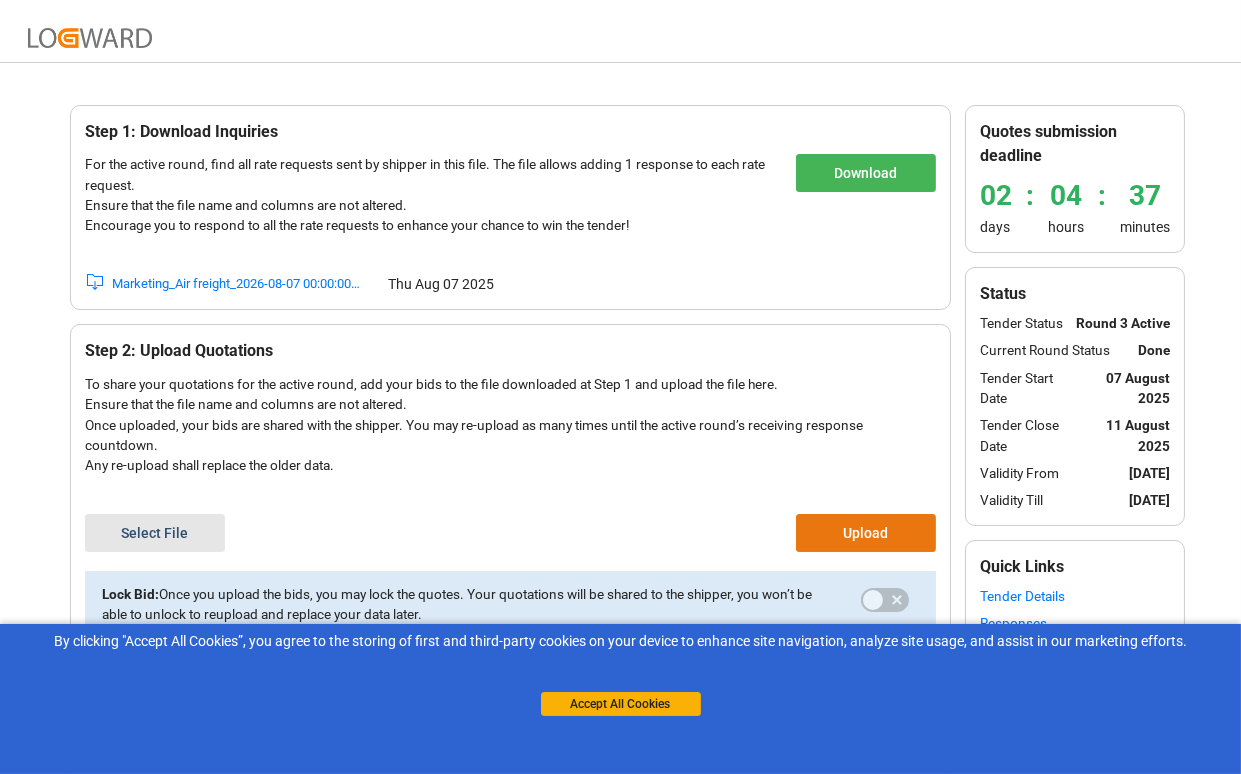 click on "Download" at bounding box center [866, 173] 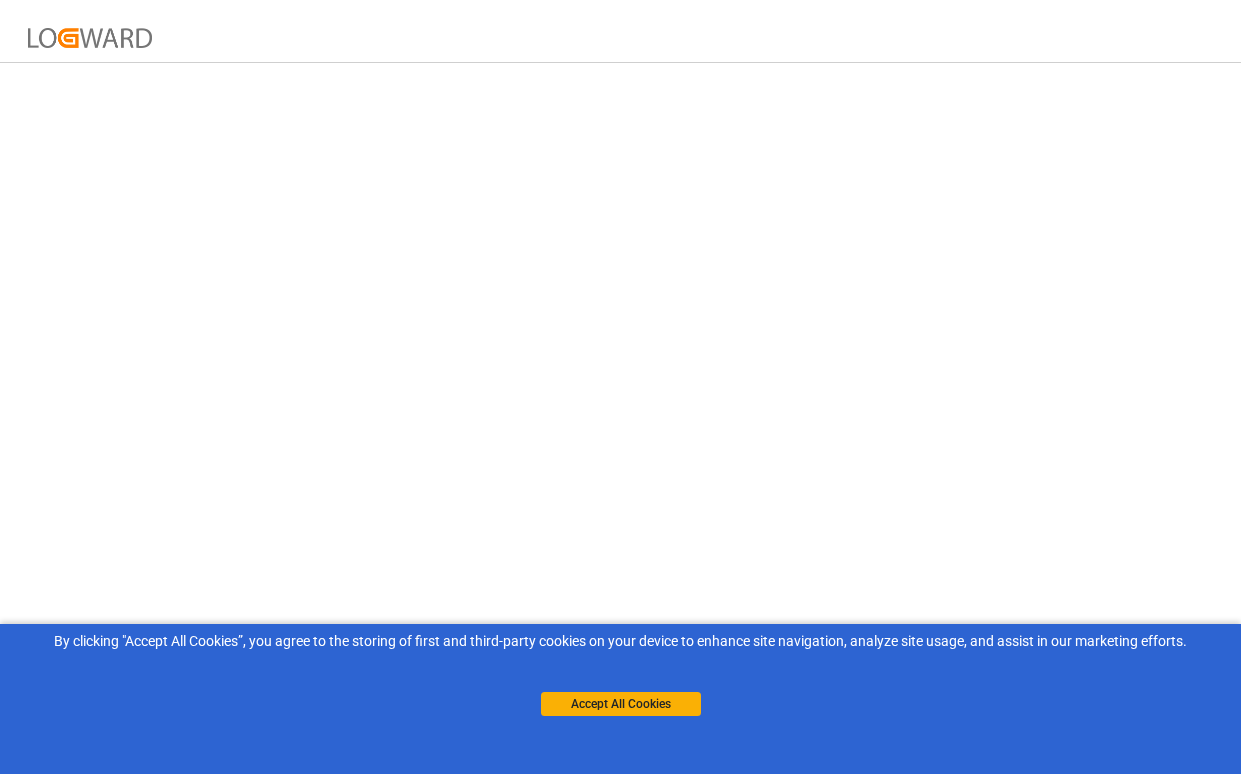 scroll, scrollTop: 0, scrollLeft: 0, axis: both 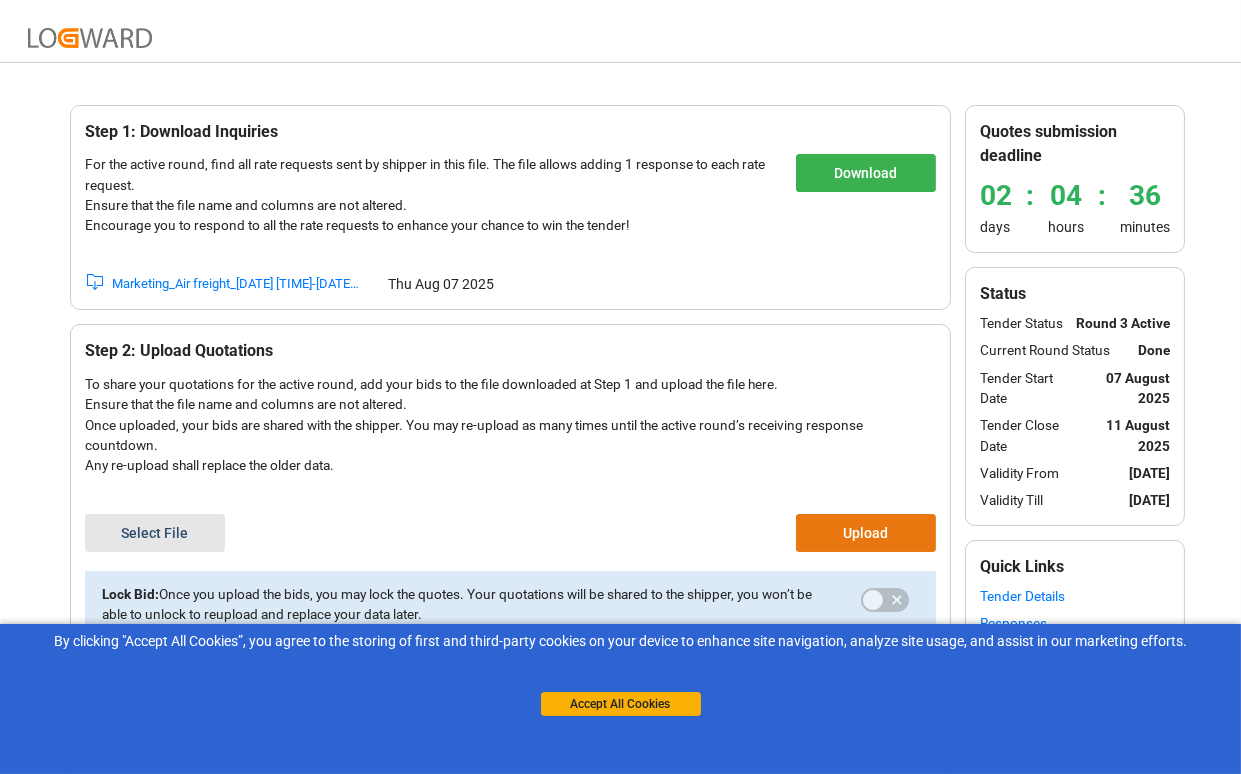 click on "Marketing_Air freight_[DATE] [TIME]-[DATE] [TIME]" at bounding box center (236, 284) 